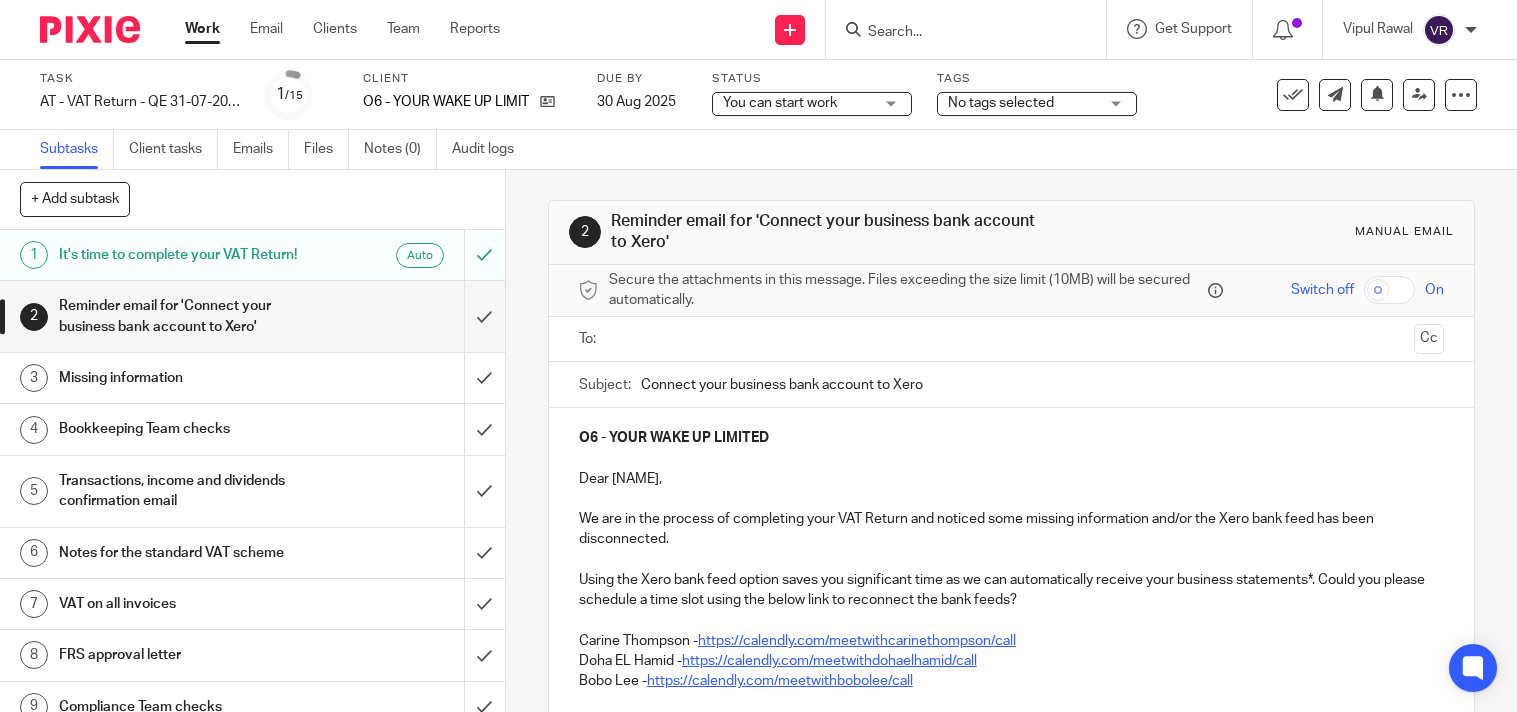 scroll, scrollTop: 0, scrollLeft: 0, axis: both 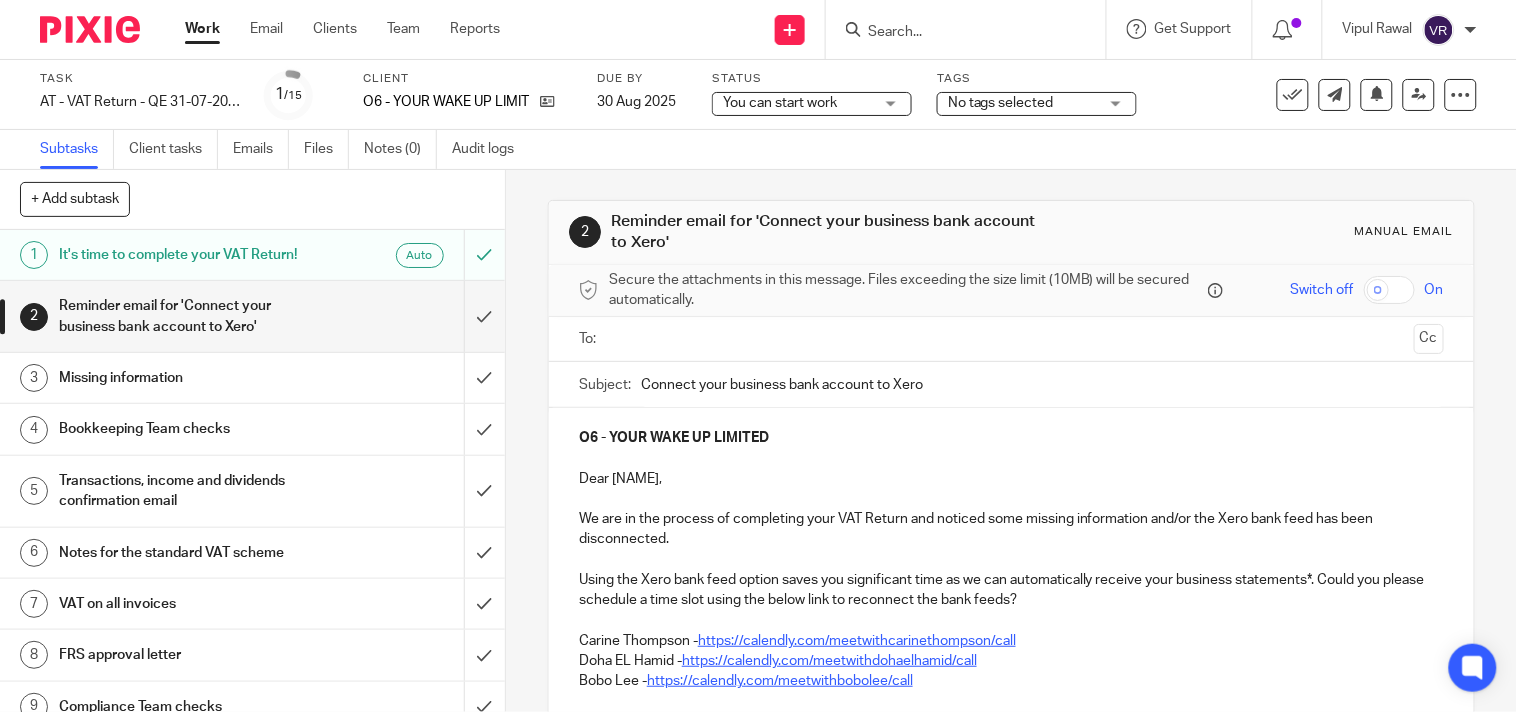 click at bounding box center (956, 33) 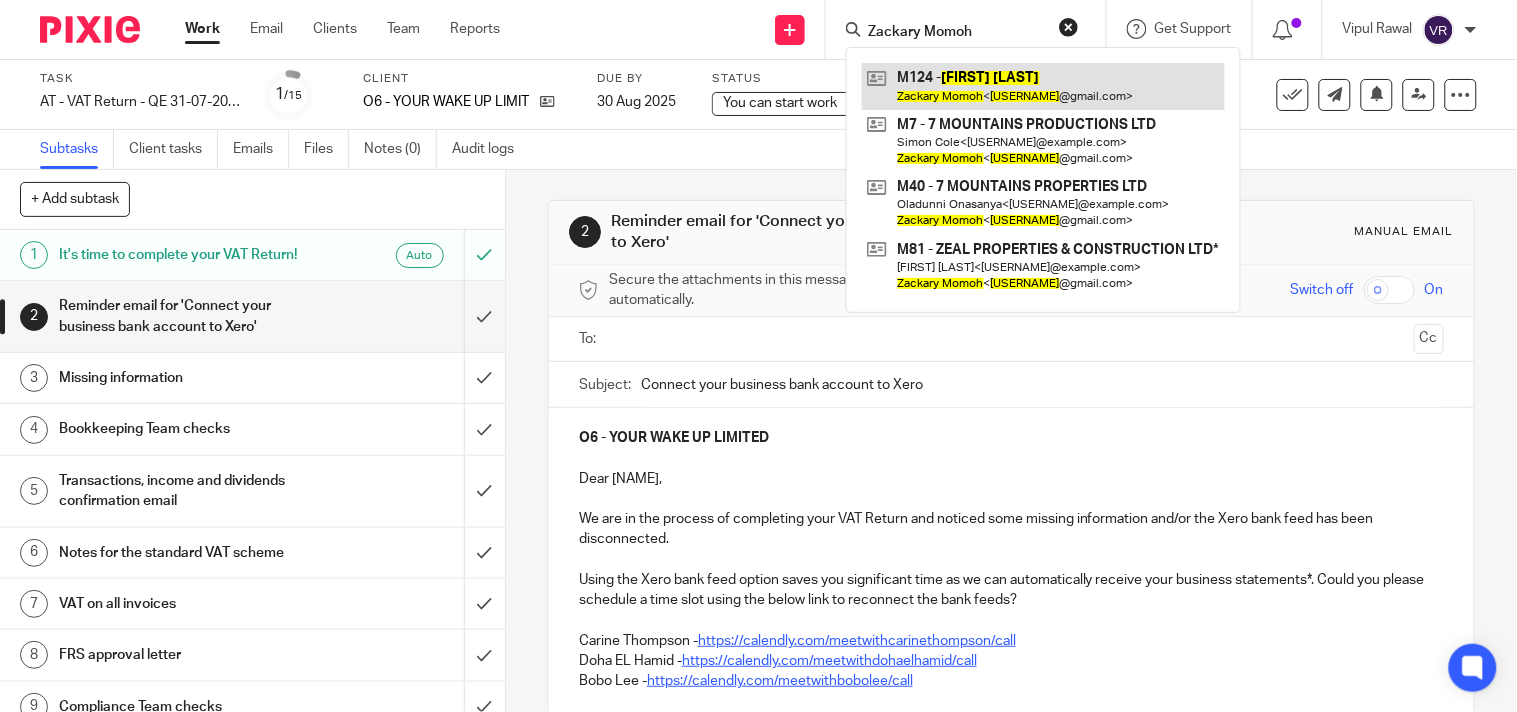 type on "Zackary Momoh" 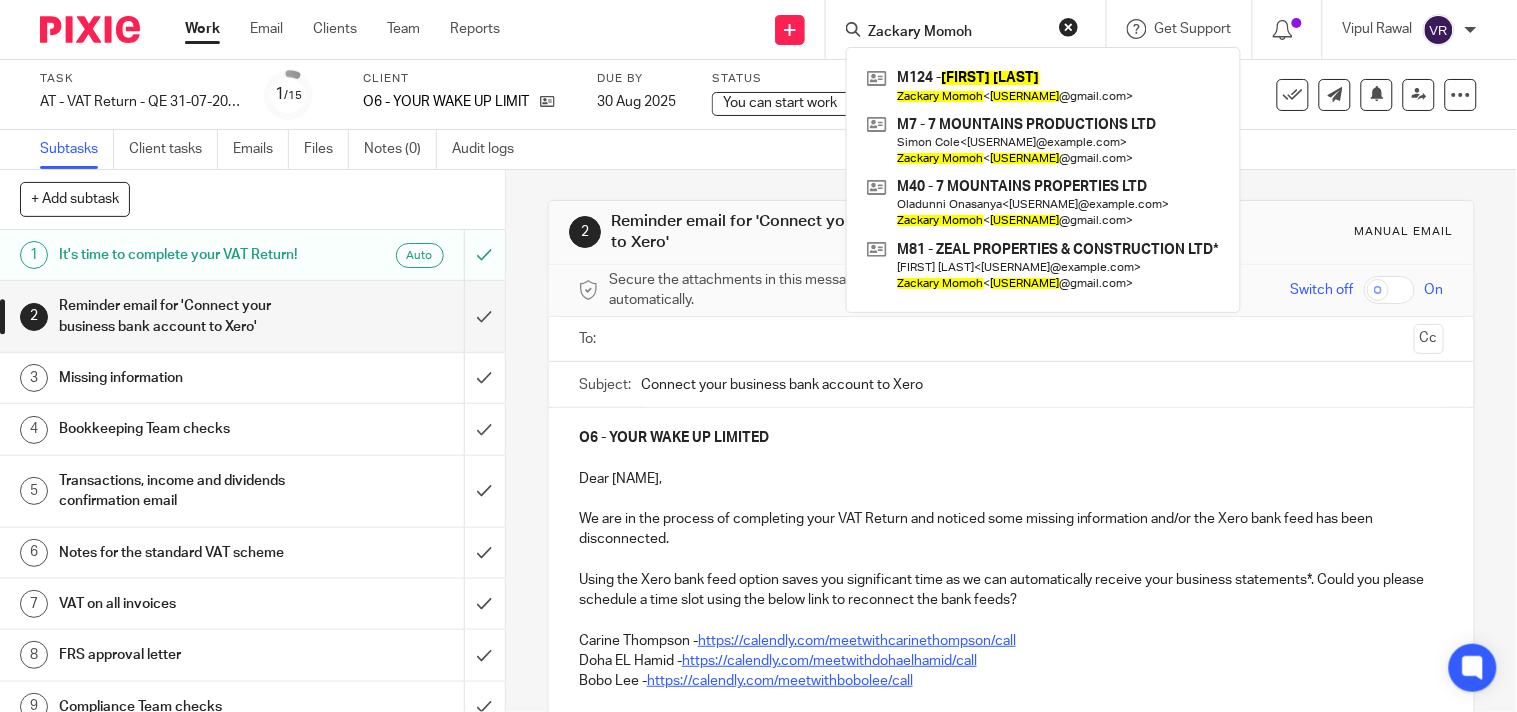 click at bounding box center (1069, 27) 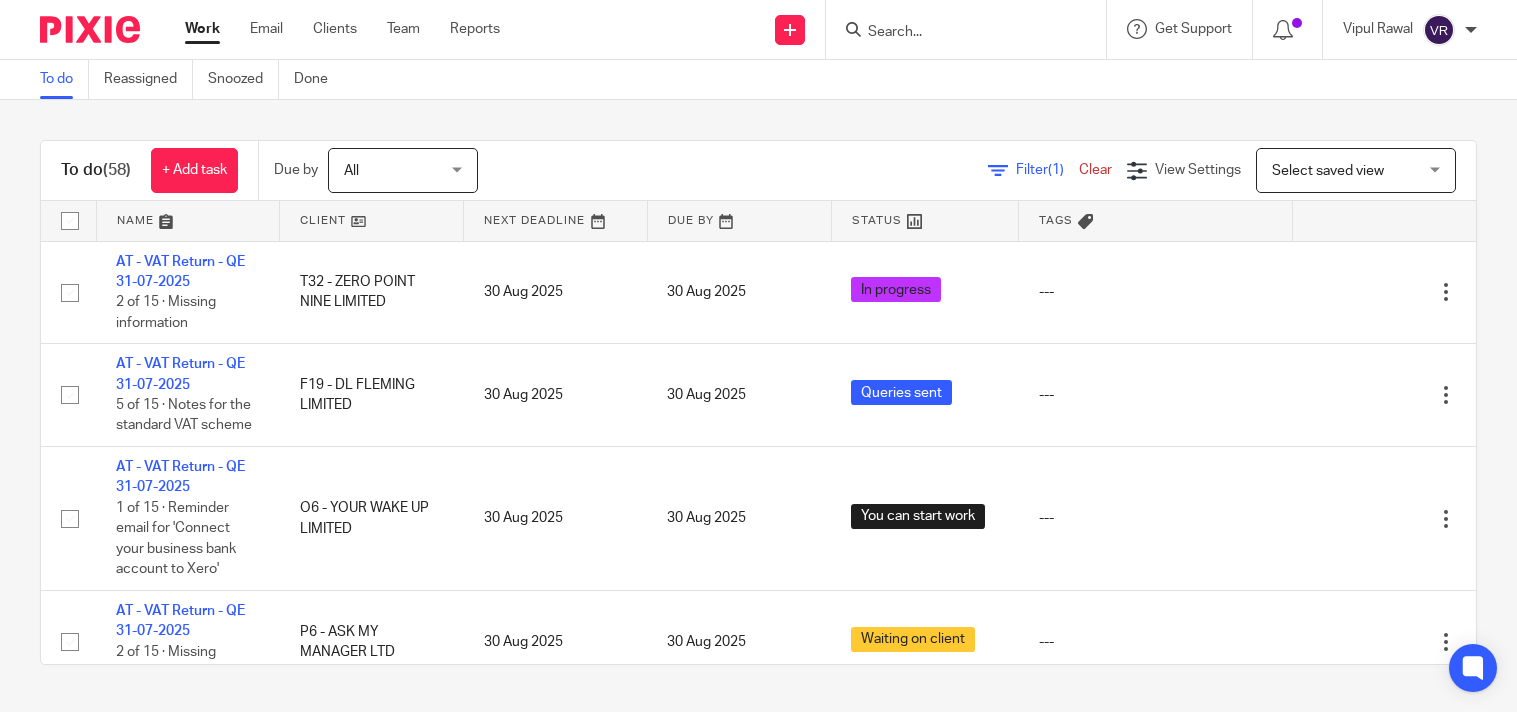 click on "To do
(58)
+ Add task
Due by
All
All
Today
Tomorrow
This week
Next week
This month
Next month
All
all     Filter
(1) Clear     View Settings   View Settings     (1) Filters   Clear   Save     Manage saved views
Select saved view
Select saved view
Select saved view
All tasks
Cs01
Dormant
No dormant, utrs
Paye reg
Ready to file
Vat reg
Name     Client     Next Deadline     Due By     Status   Tags
No client selected
No client selected" at bounding box center (758, 402) 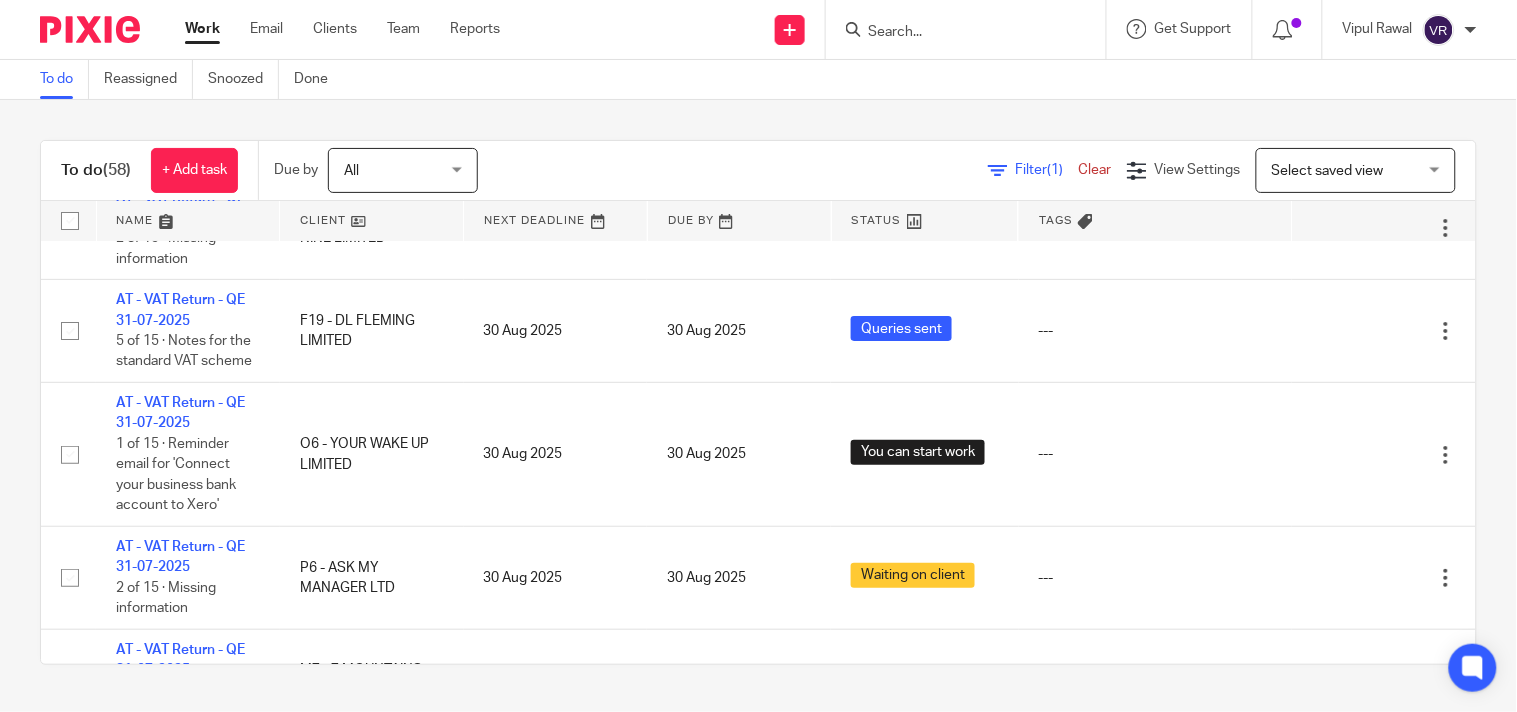 scroll, scrollTop: 0, scrollLeft: 0, axis: both 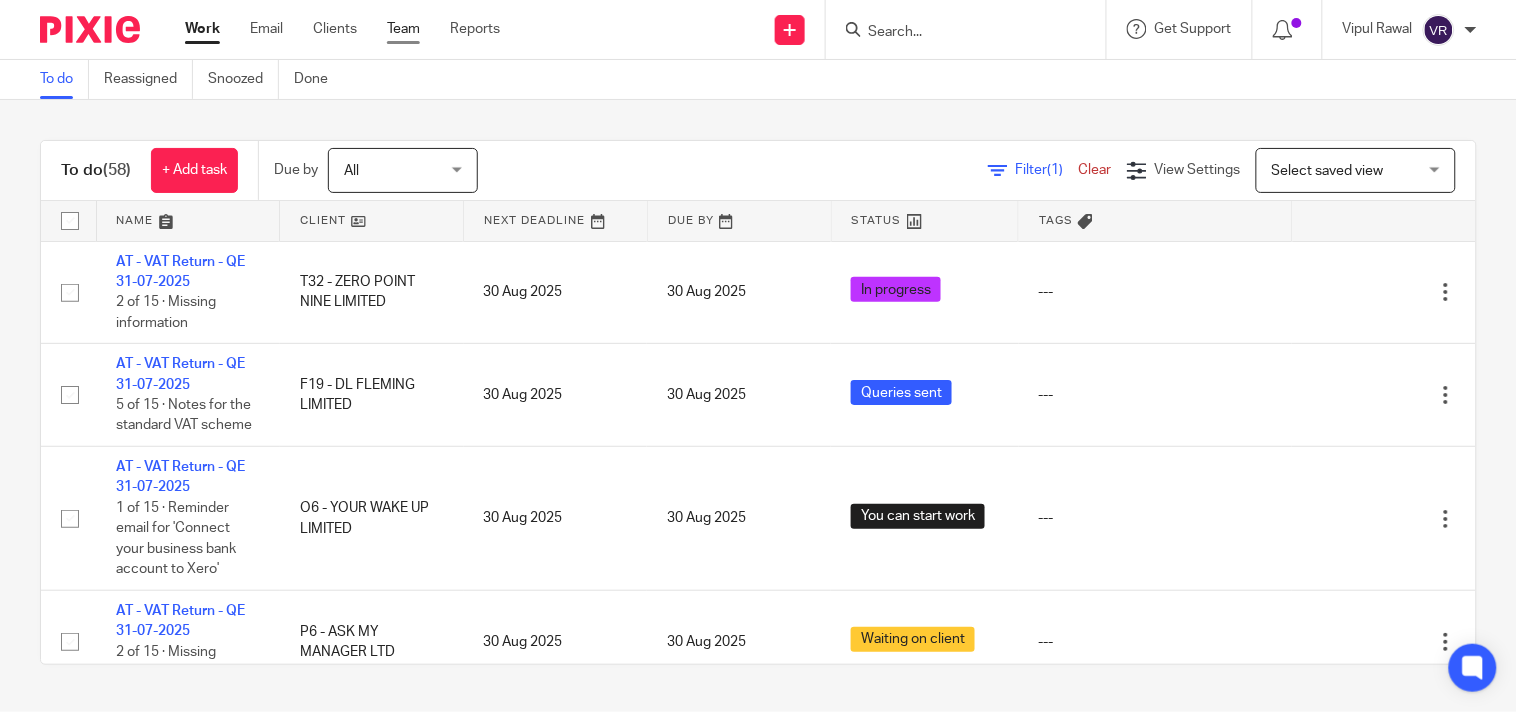 click on "Team" at bounding box center [403, 29] 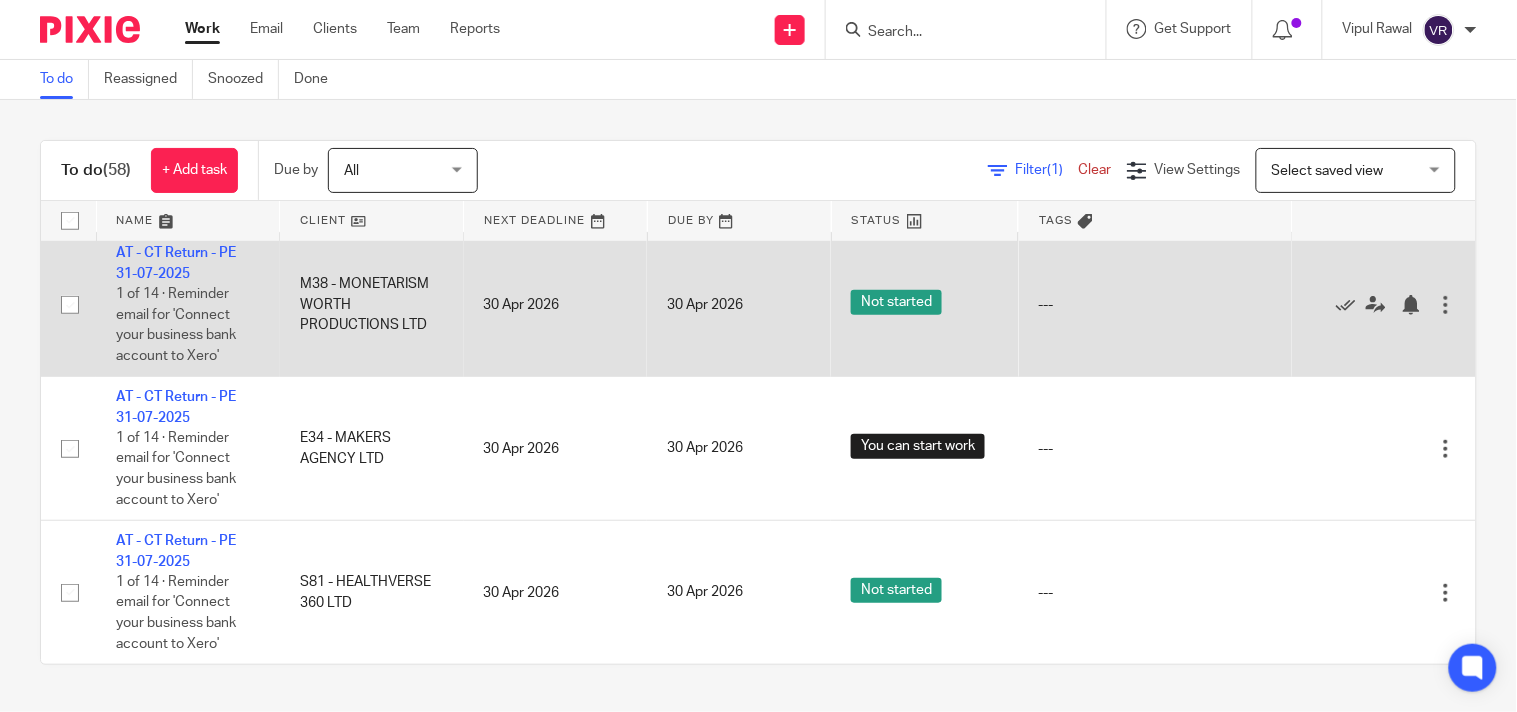 scroll, scrollTop: 6691, scrollLeft: 0, axis: vertical 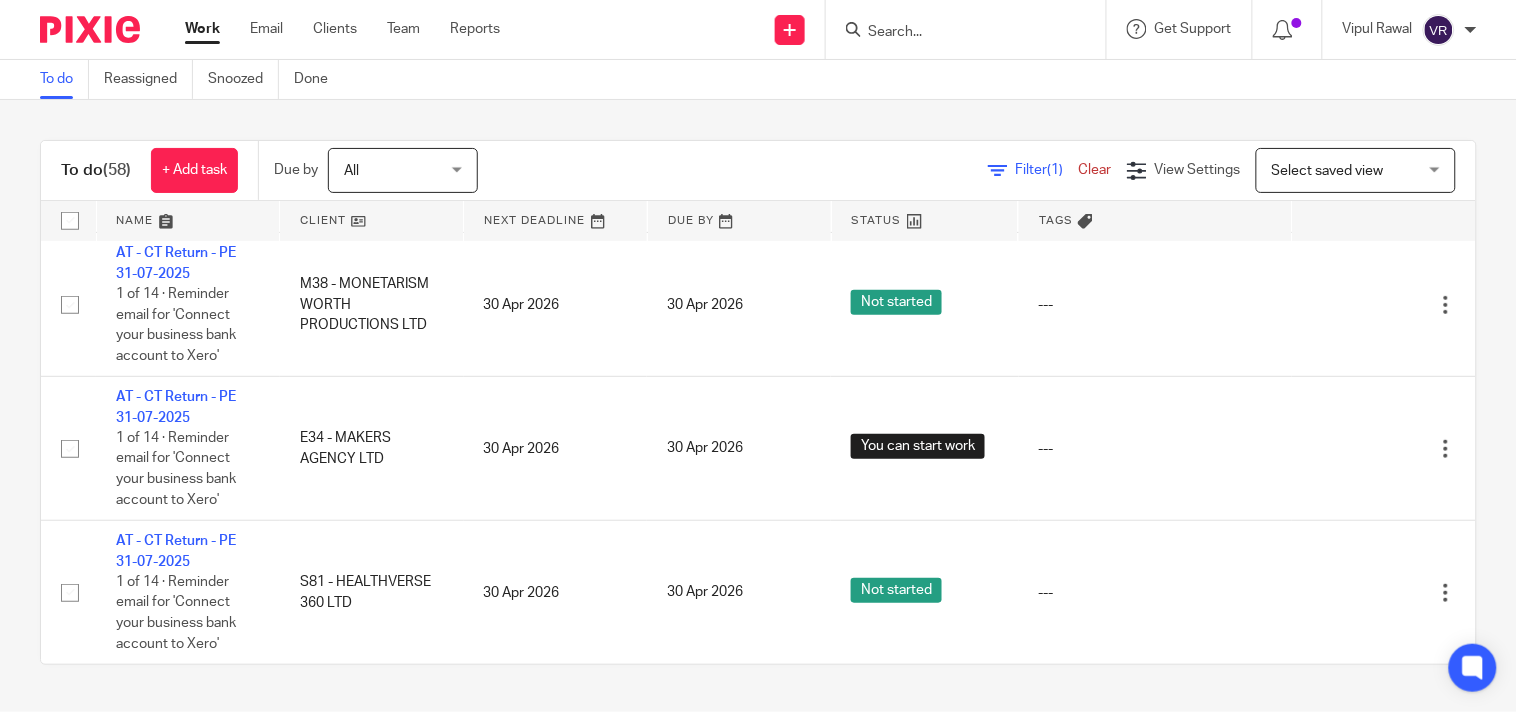 click on "Filter
(1)" at bounding box center (1033, 170) 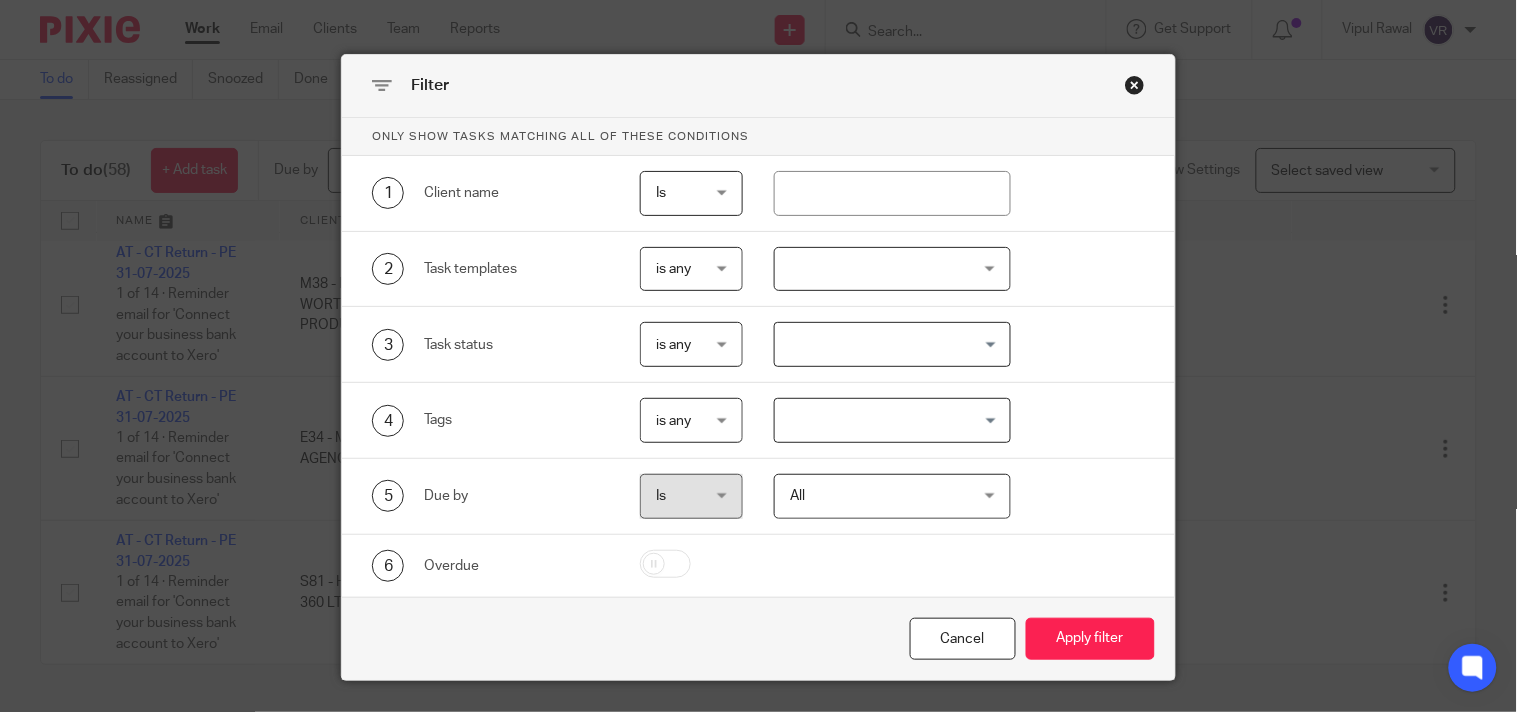 scroll, scrollTop: 0, scrollLeft: 0, axis: both 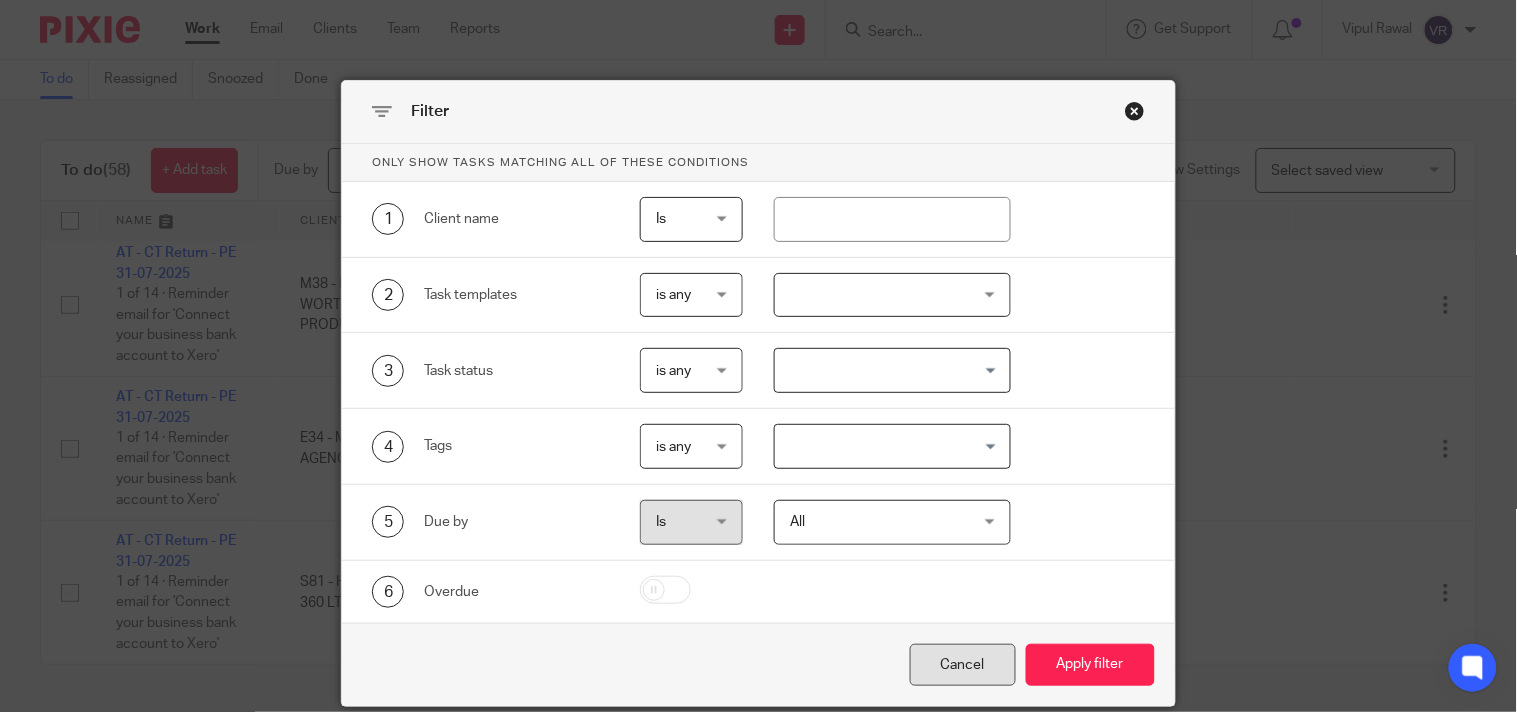 click on "Cancel" at bounding box center (963, 665) 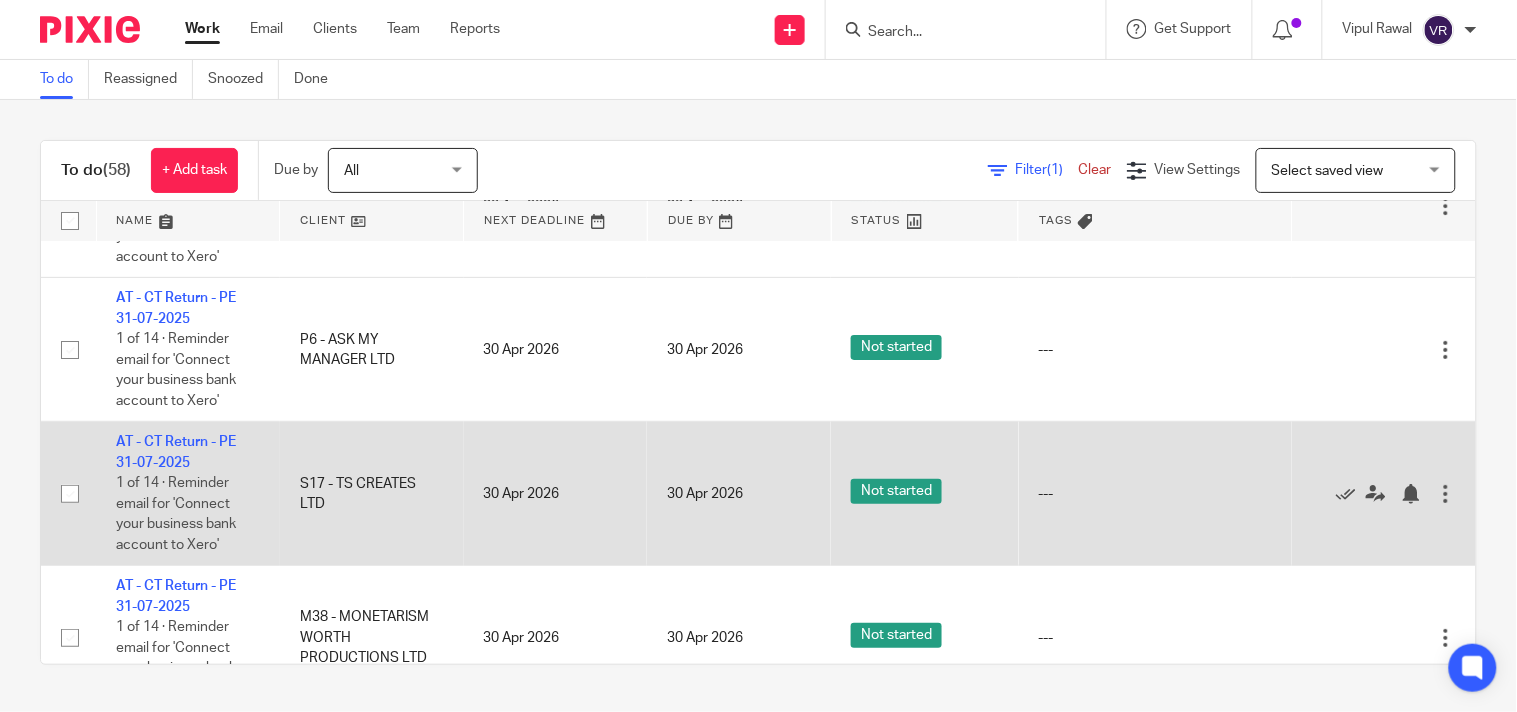 scroll, scrollTop: 6024, scrollLeft: 0, axis: vertical 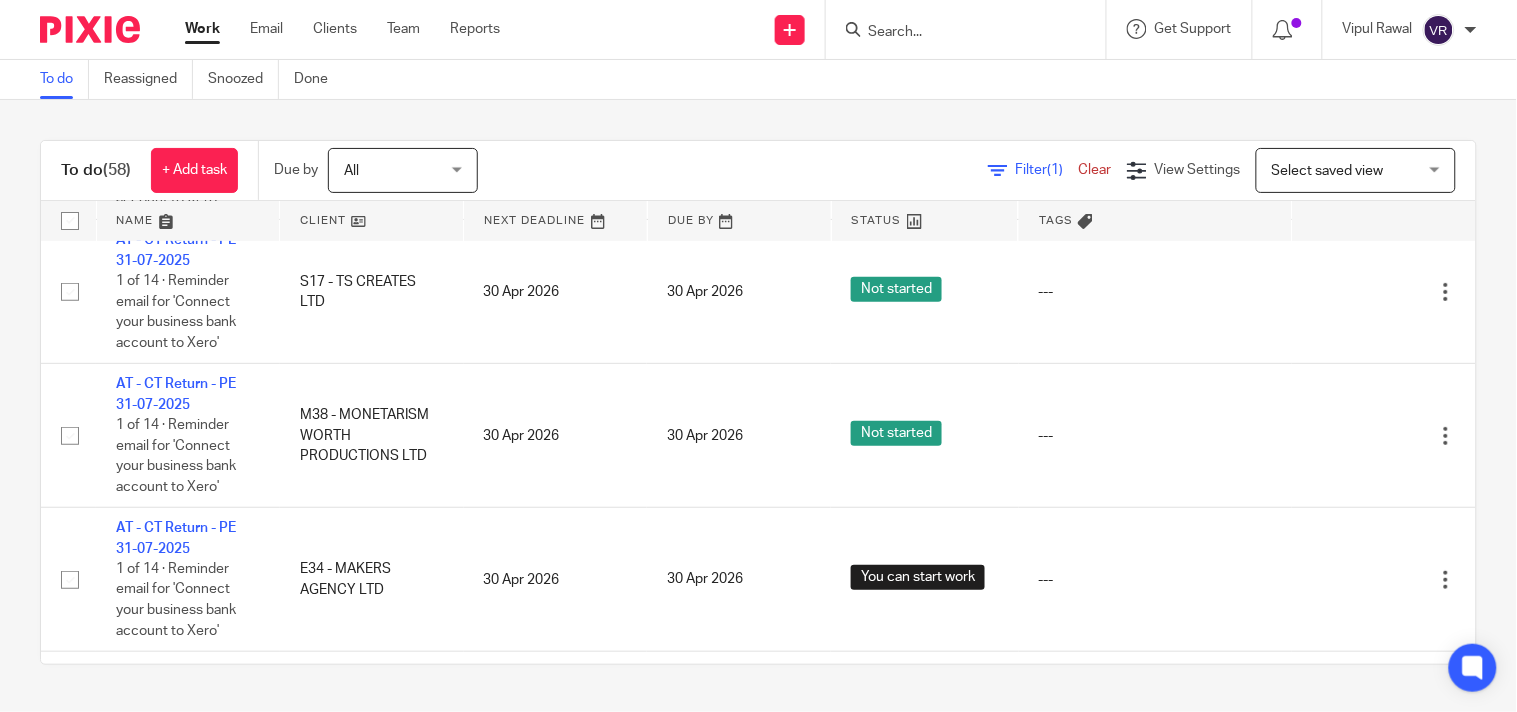 click on "Work" at bounding box center [202, 29] 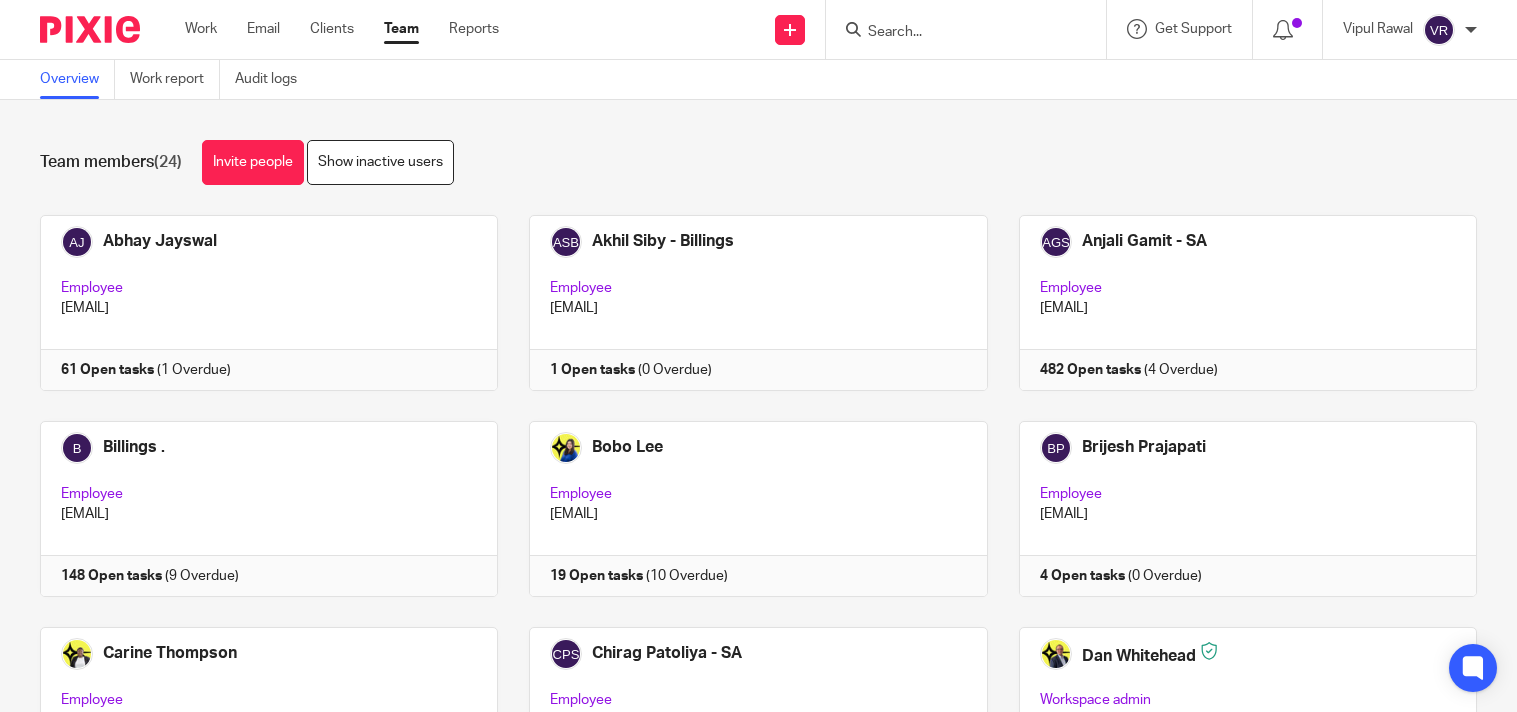 scroll, scrollTop: 0, scrollLeft: 0, axis: both 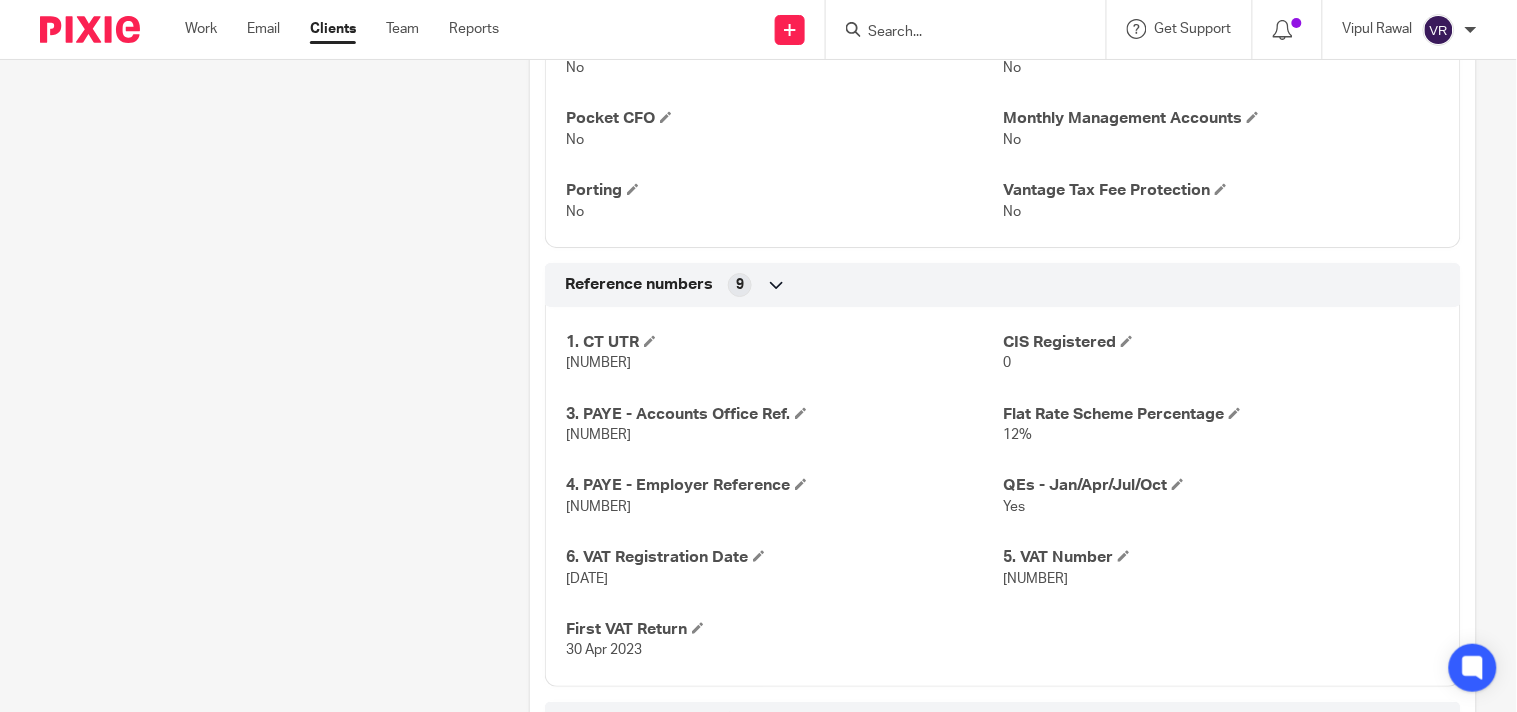 click at bounding box center (956, 33) 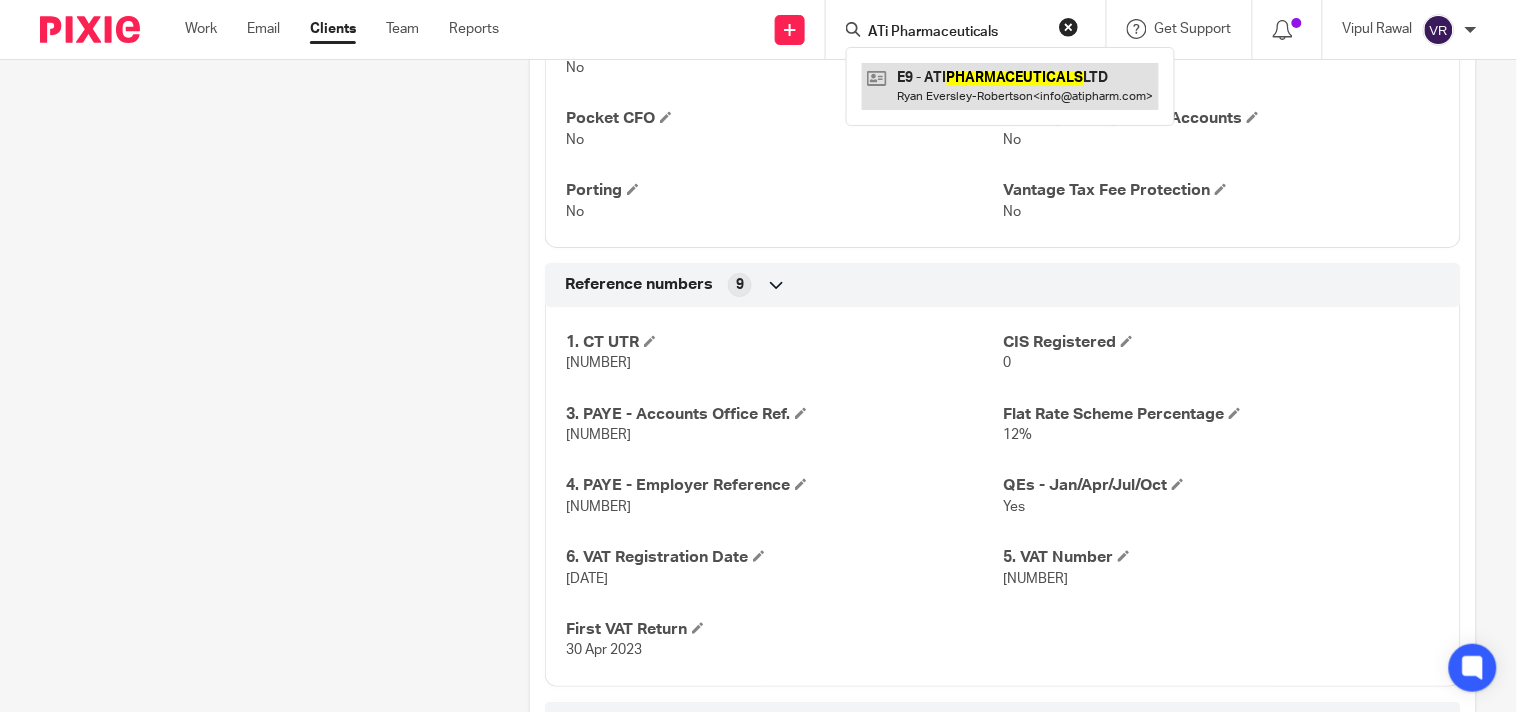 type on "ATi Pharmaceuticals" 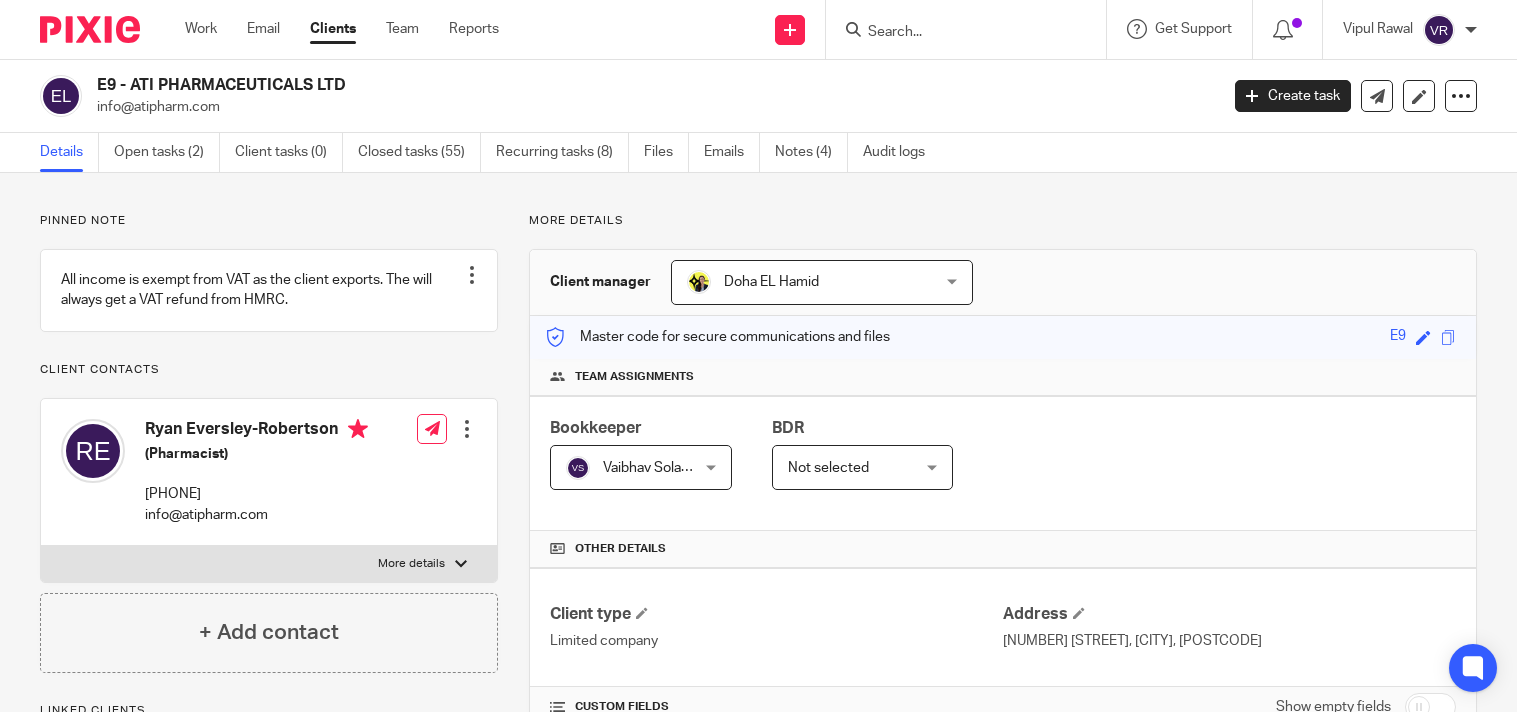 scroll, scrollTop: 0, scrollLeft: 0, axis: both 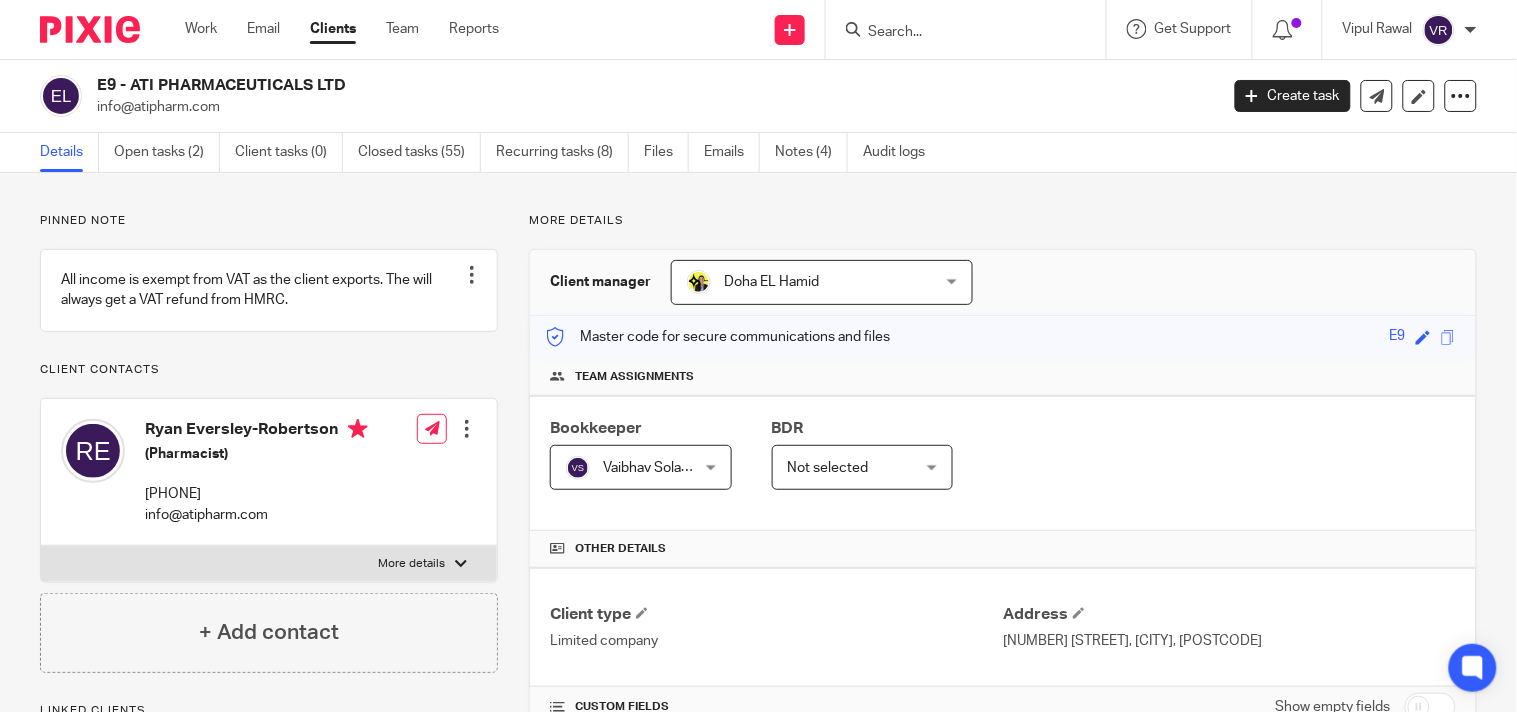 click at bounding box center (956, 33) 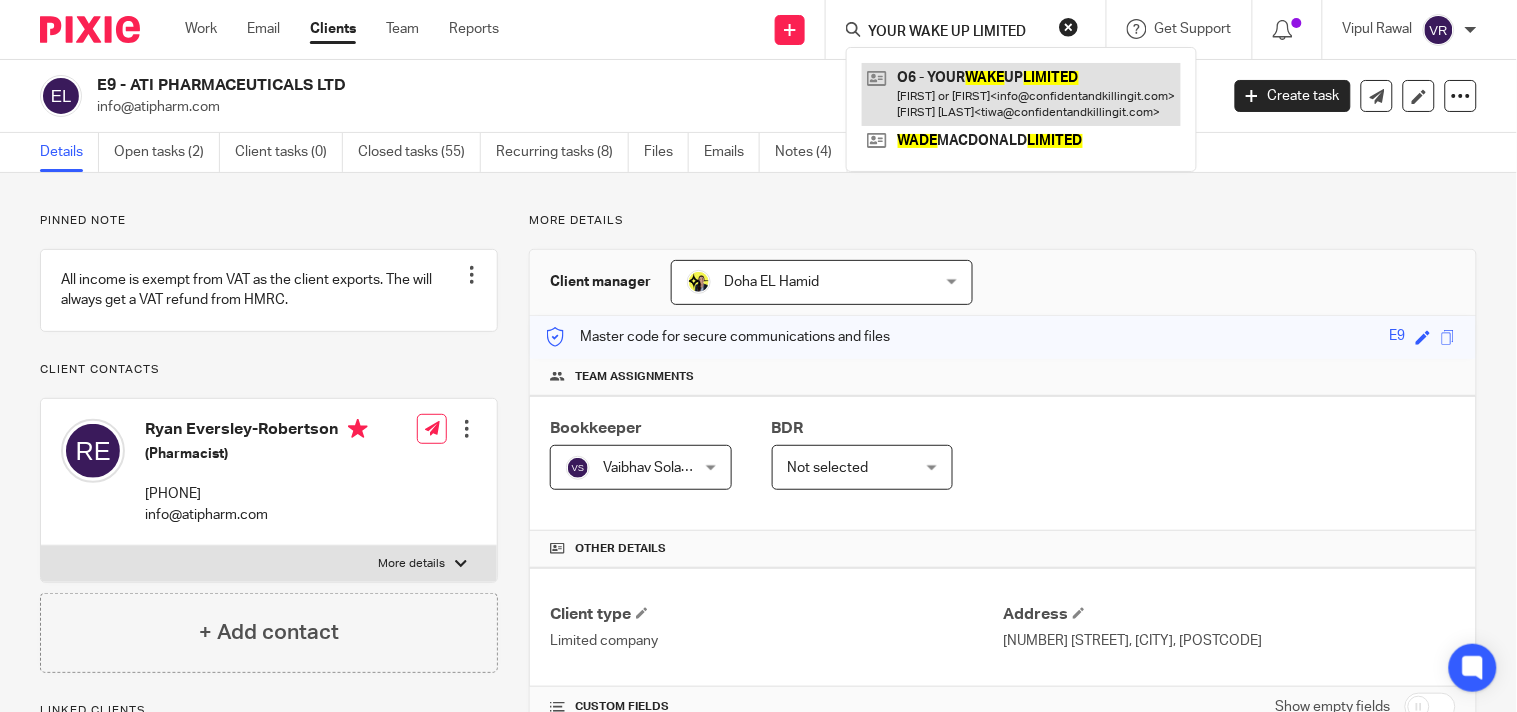 type on "YOUR WAKE UP LIMITED" 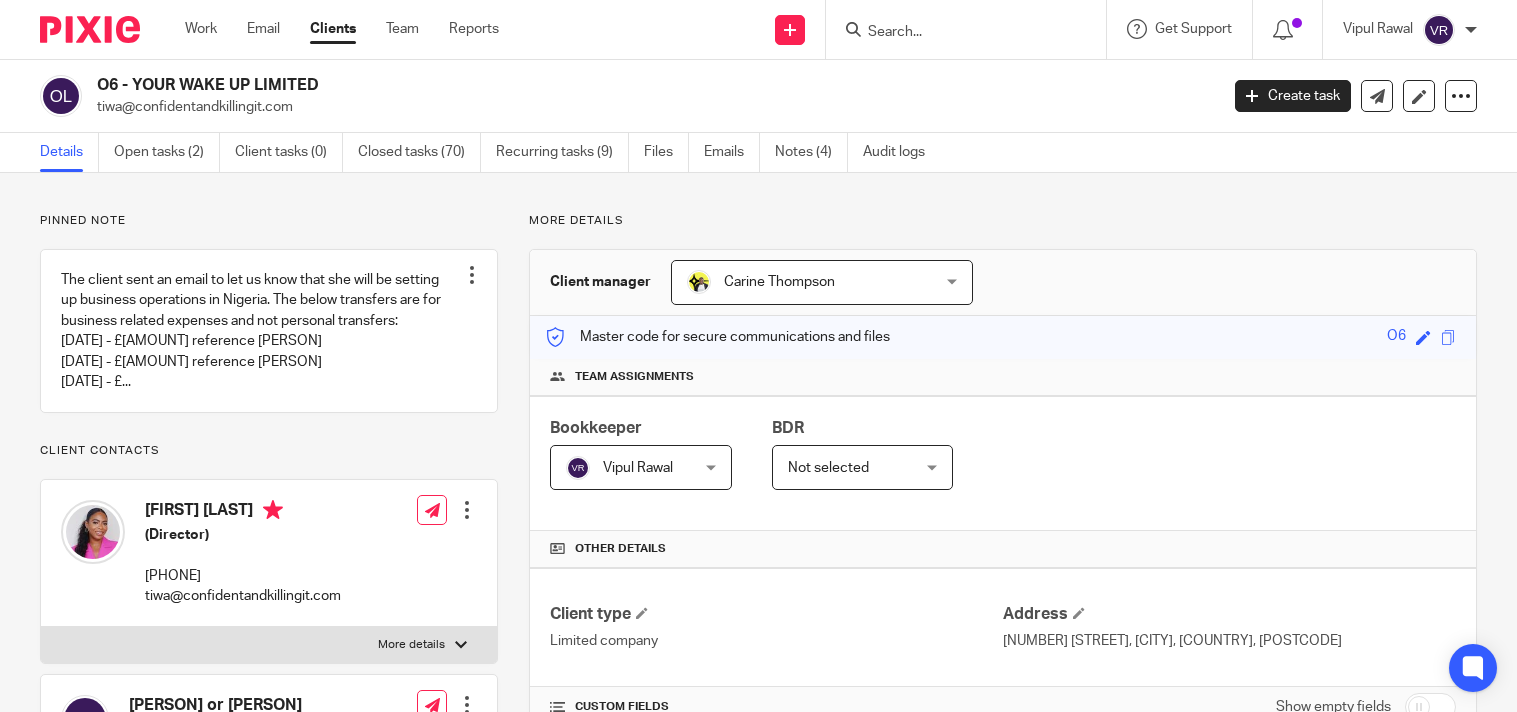 scroll, scrollTop: 0, scrollLeft: 0, axis: both 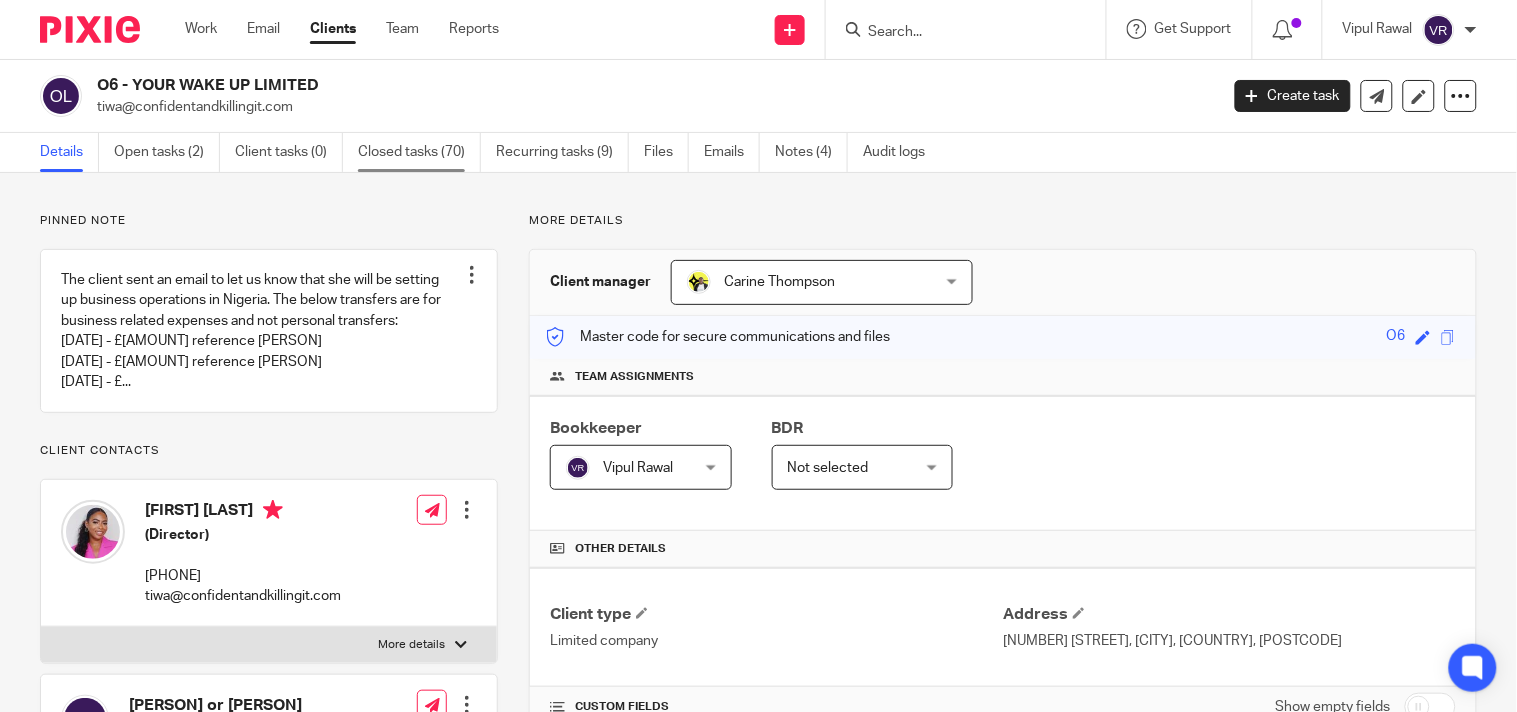 click on "Closed tasks (70)" at bounding box center (419, 152) 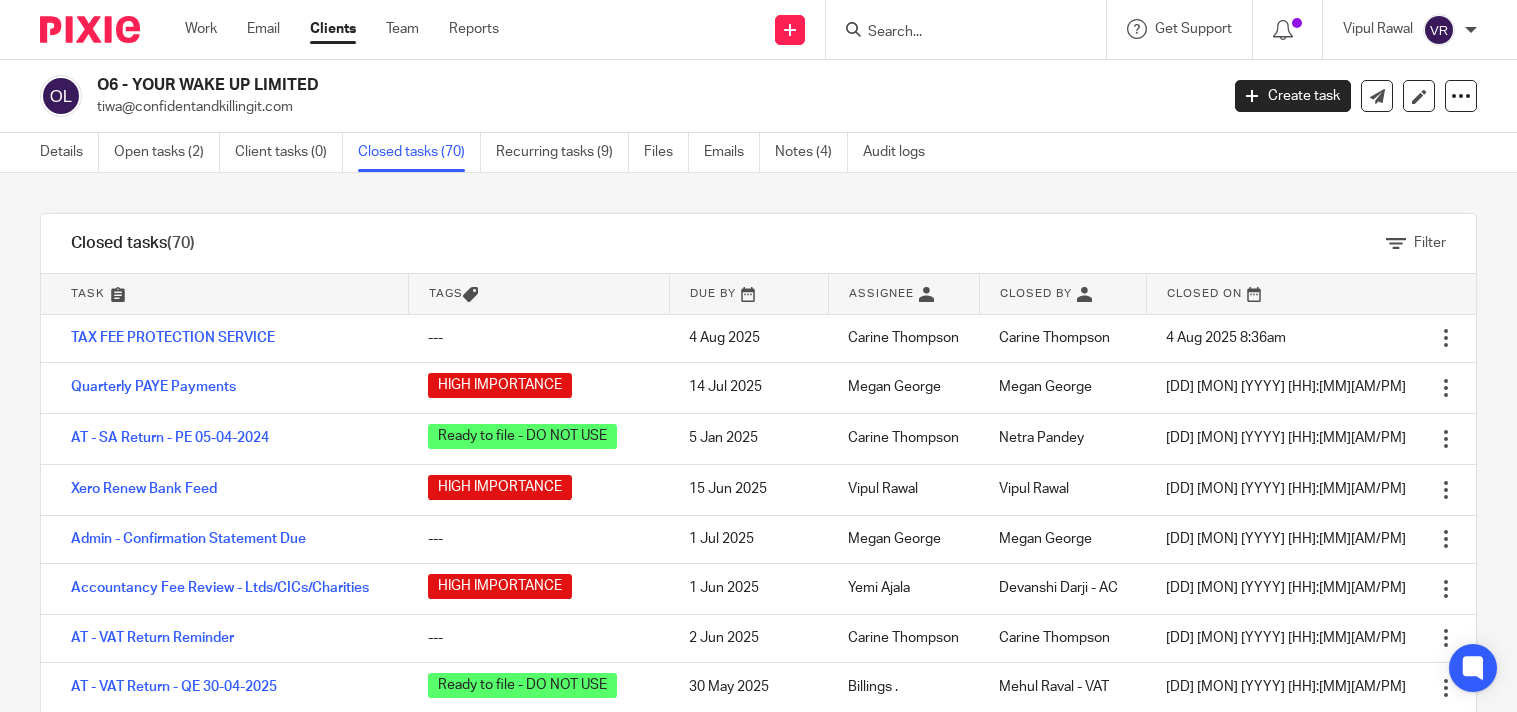 scroll, scrollTop: 0, scrollLeft: 0, axis: both 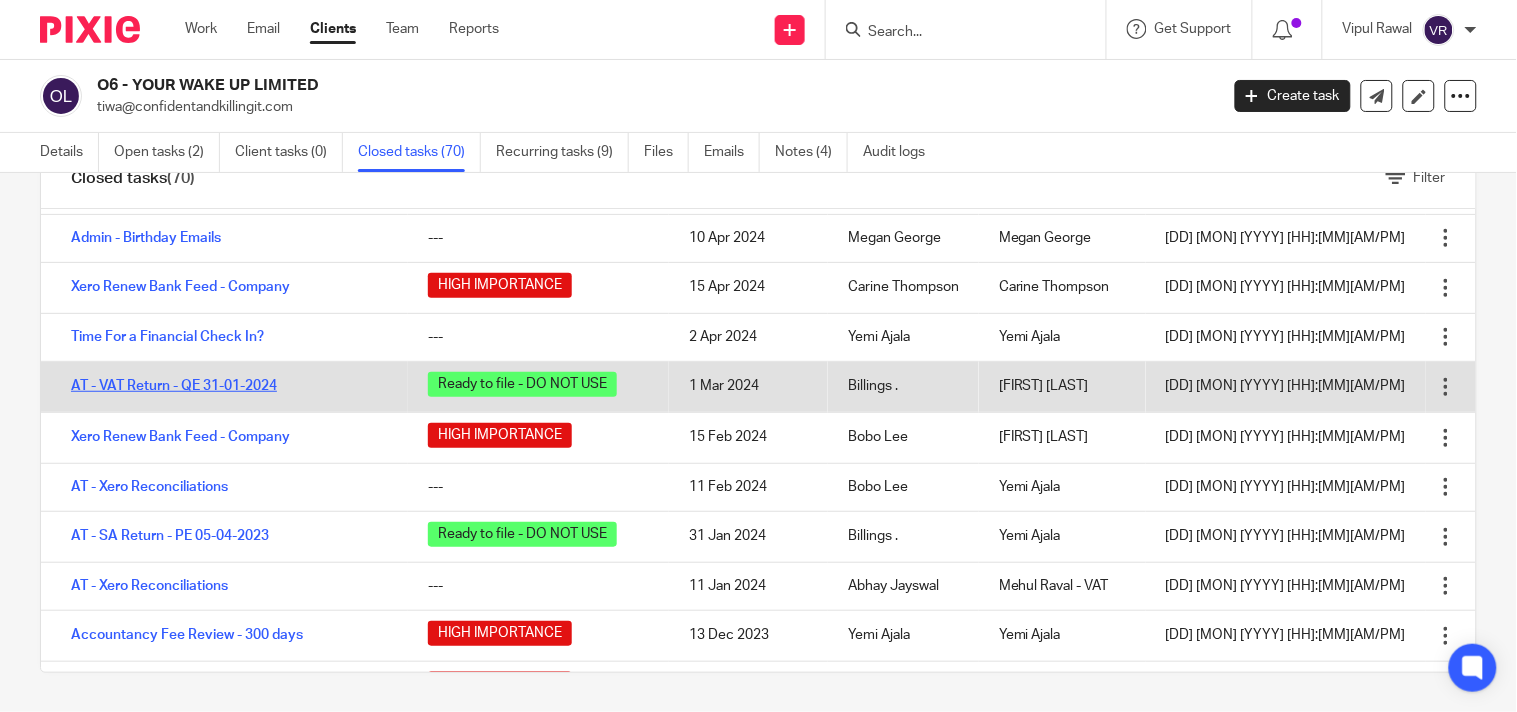 click on "AT - VAT Return - QE 31-01-2024" at bounding box center (174, 386) 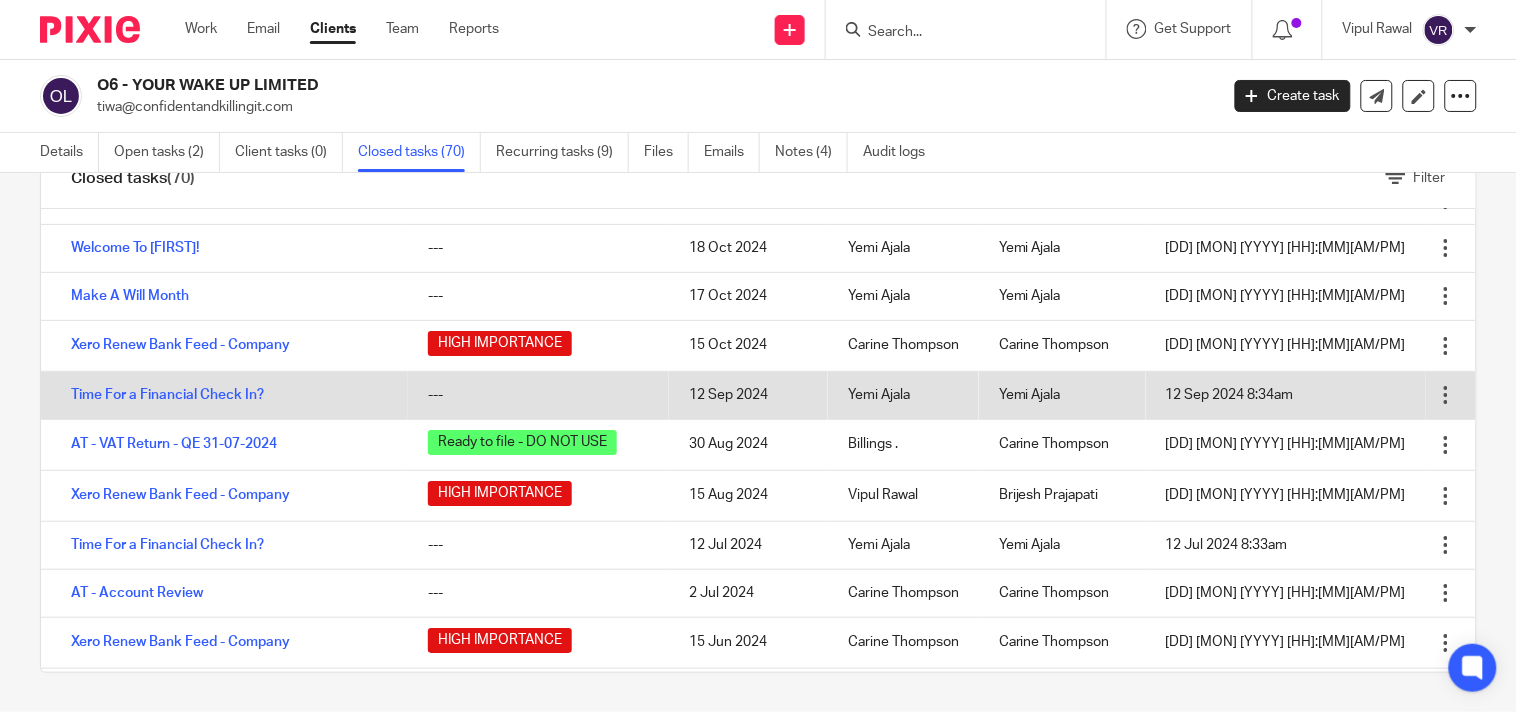 scroll, scrollTop: 1684, scrollLeft: 0, axis: vertical 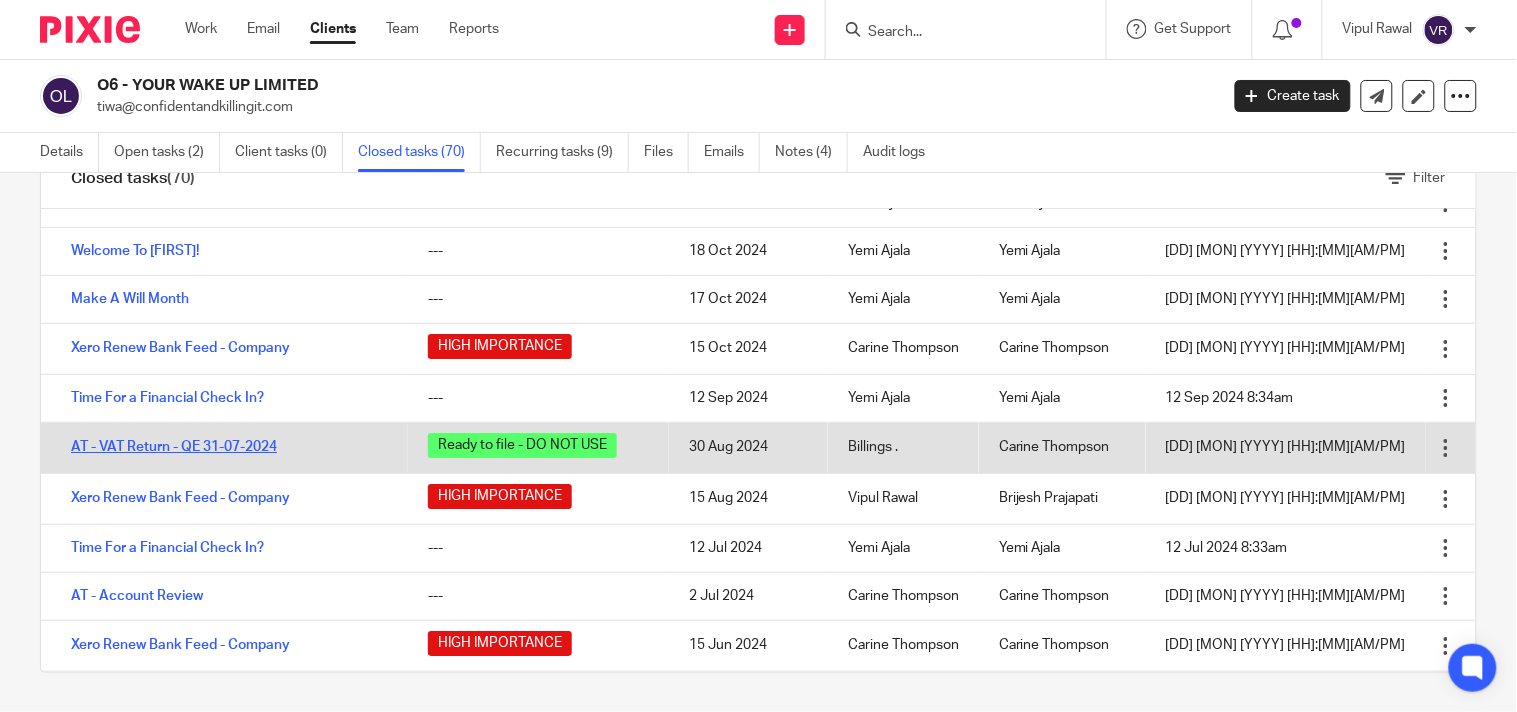 click on "AT - VAT Return - QE 31-07-2024" at bounding box center [174, 447] 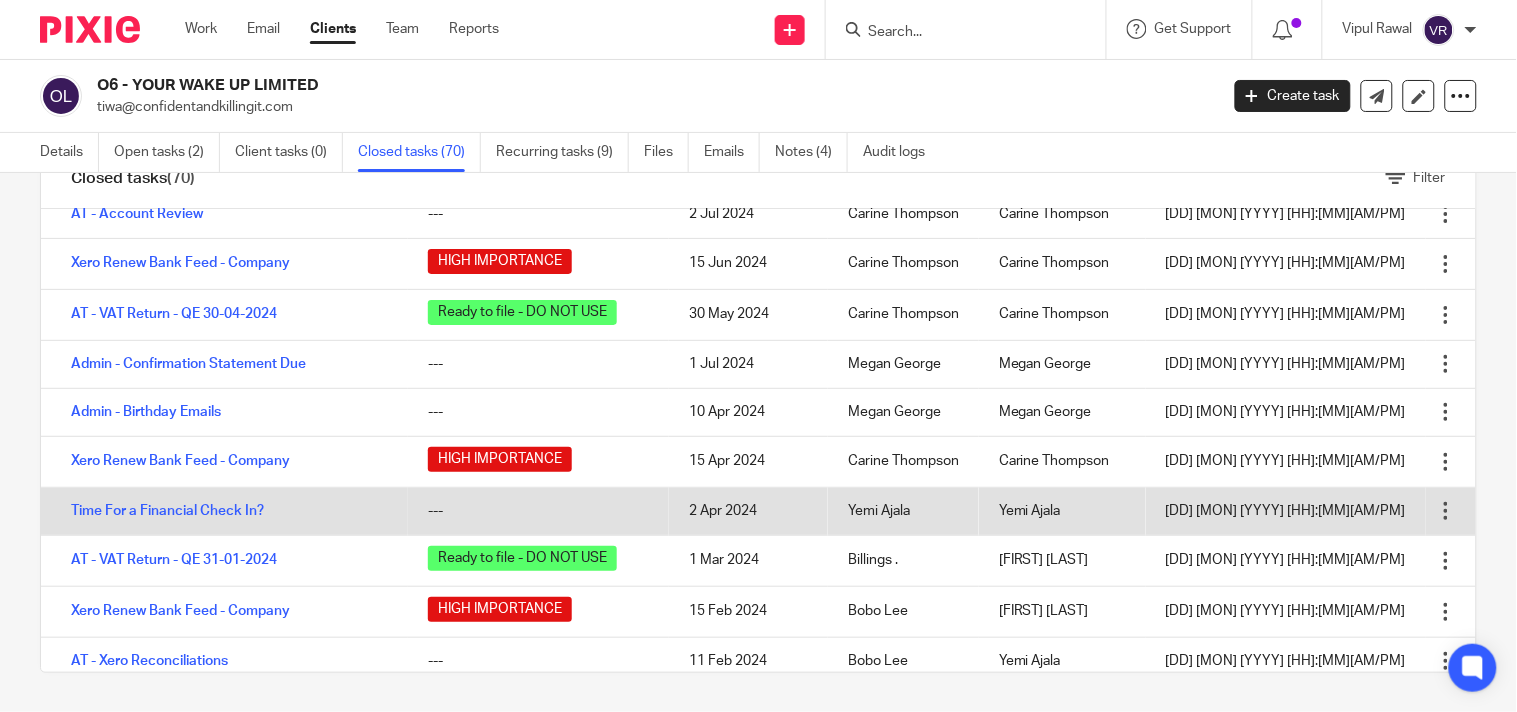 scroll, scrollTop: 2128, scrollLeft: 0, axis: vertical 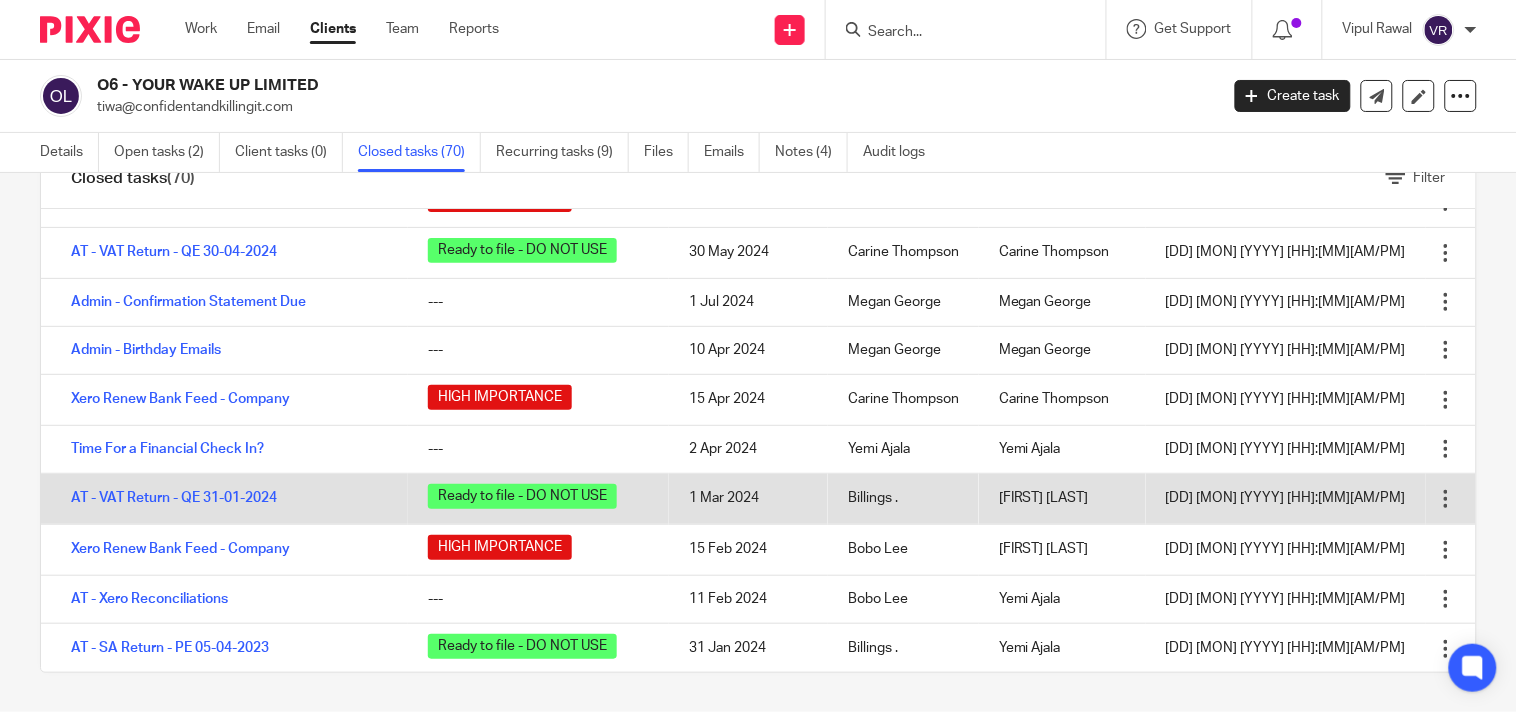 click on "AT - VAT Return - QE 31-01-2024" at bounding box center (174, 498) 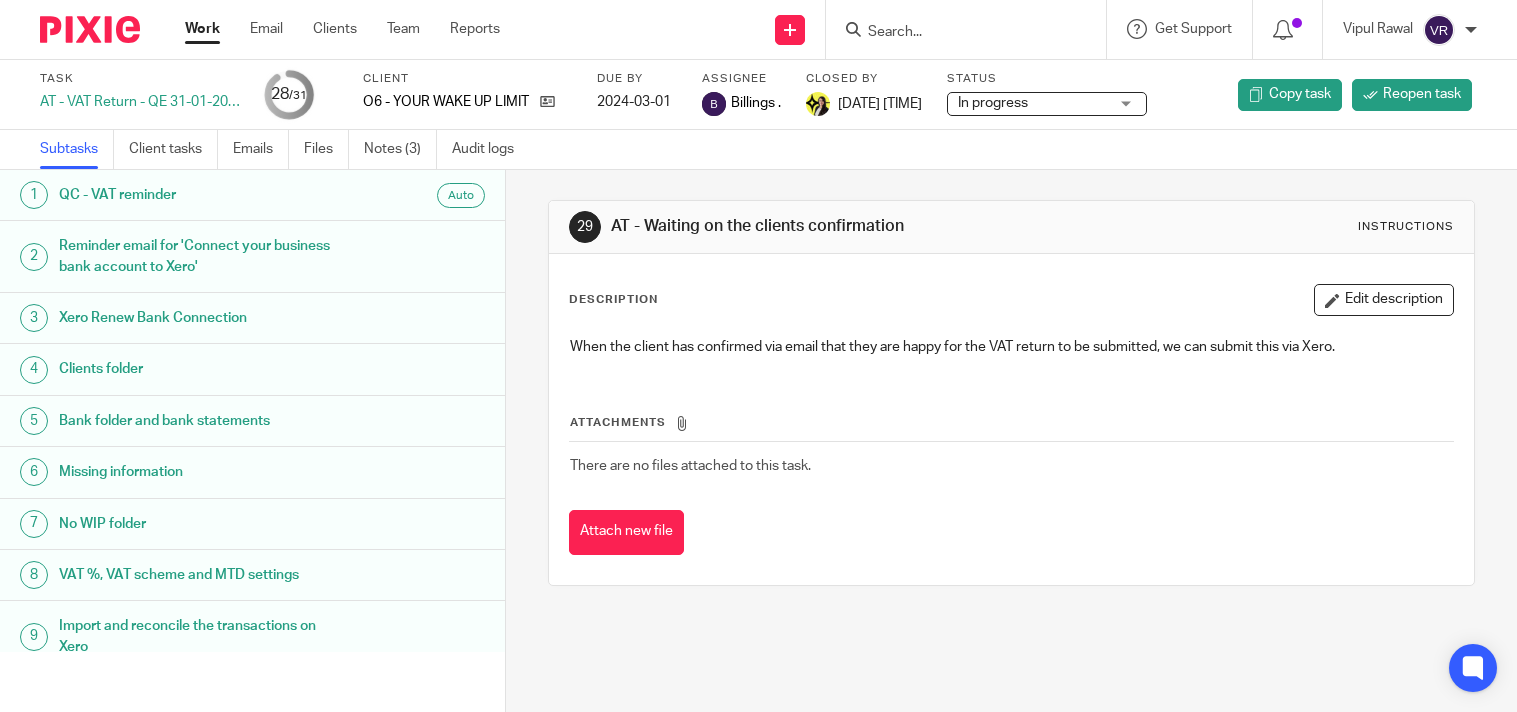scroll, scrollTop: 0, scrollLeft: 0, axis: both 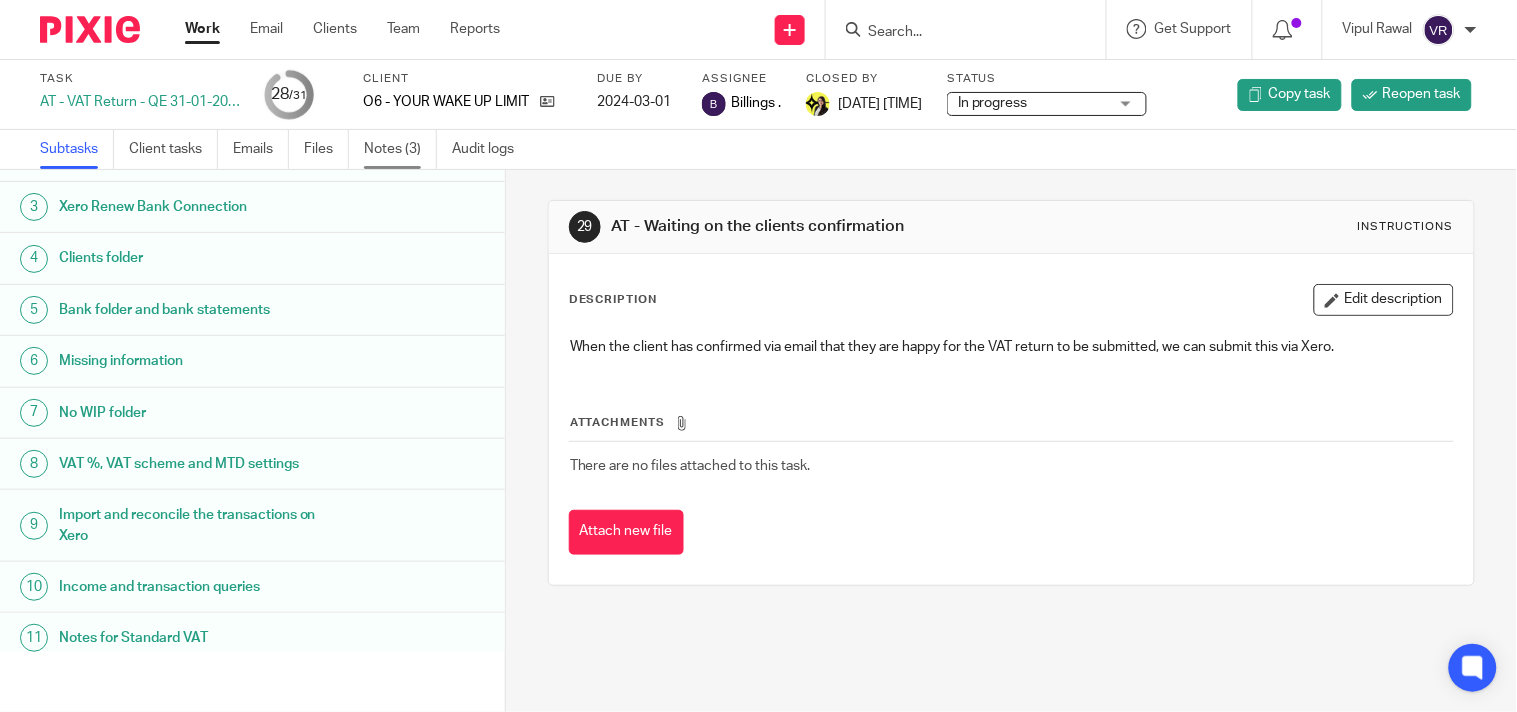 click on "Notes (3)" at bounding box center [400, 149] 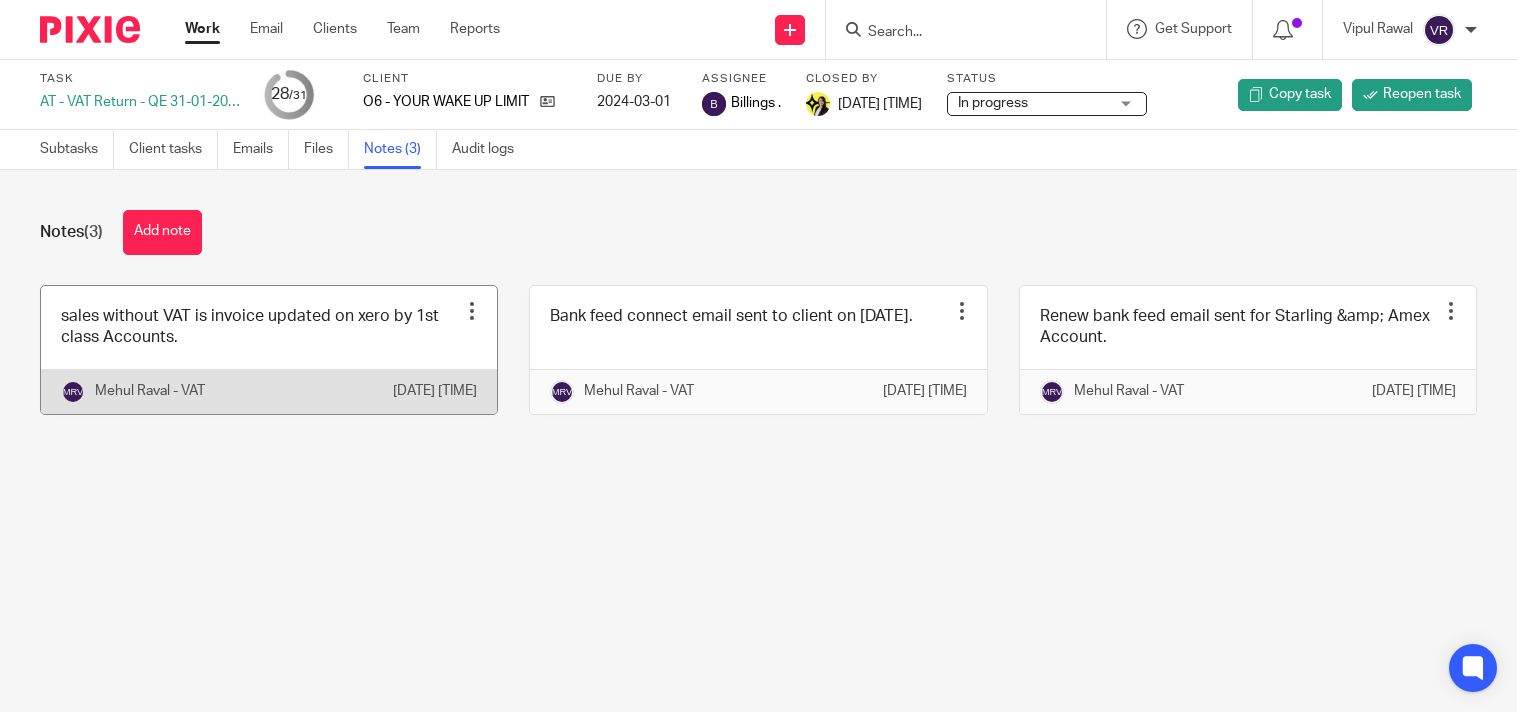 scroll, scrollTop: 0, scrollLeft: 0, axis: both 